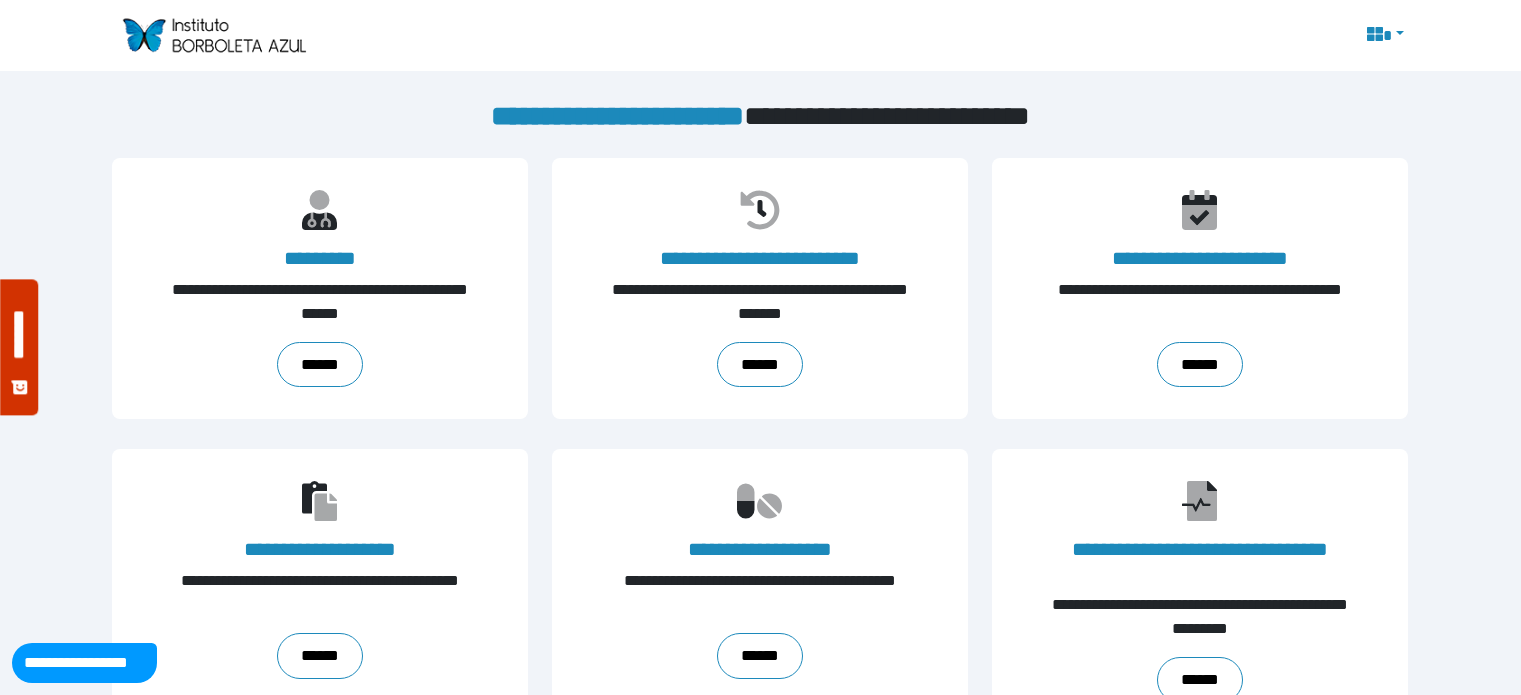 scroll, scrollTop: 0, scrollLeft: 0, axis: both 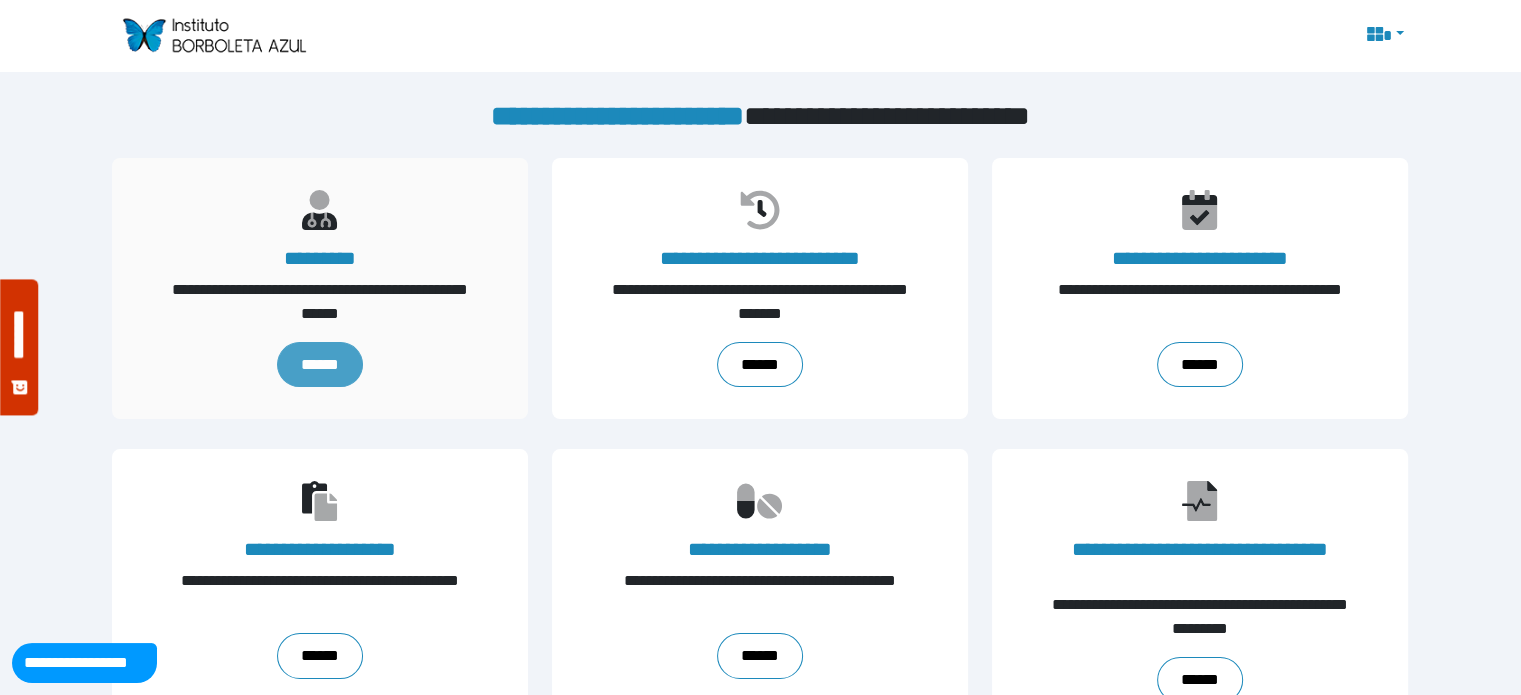 click on "******" at bounding box center (320, 365) 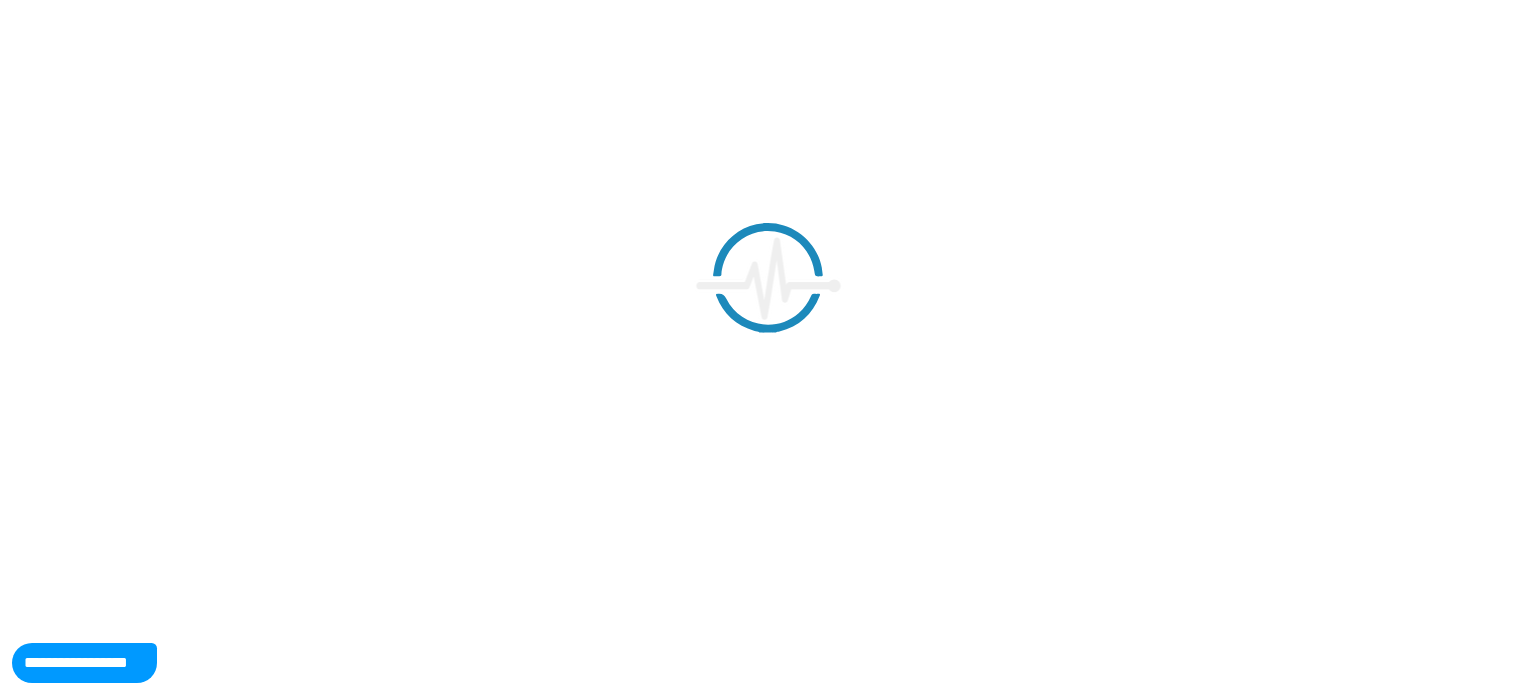 scroll, scrollTop: 0, scrollLeft: 0, axis: both 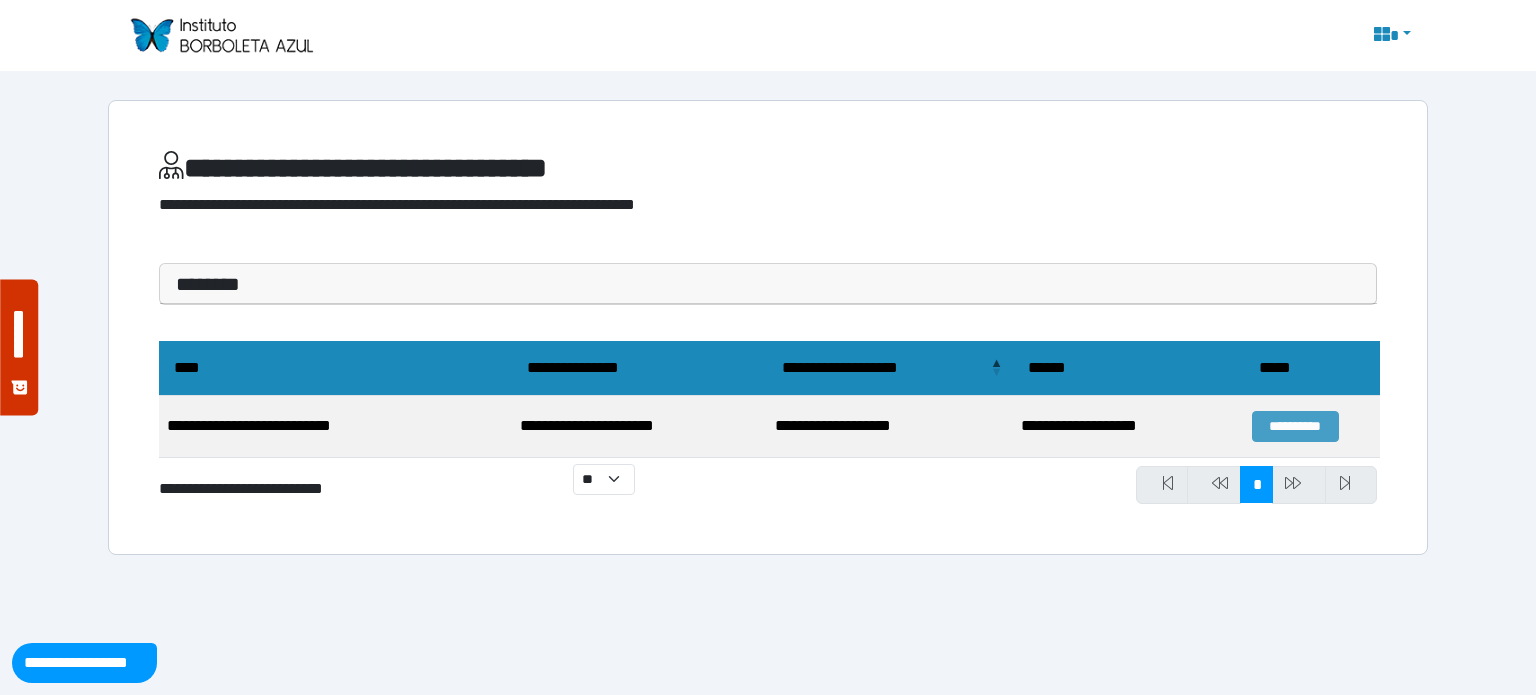 click on "**********" at bounding box center (1295, 426) 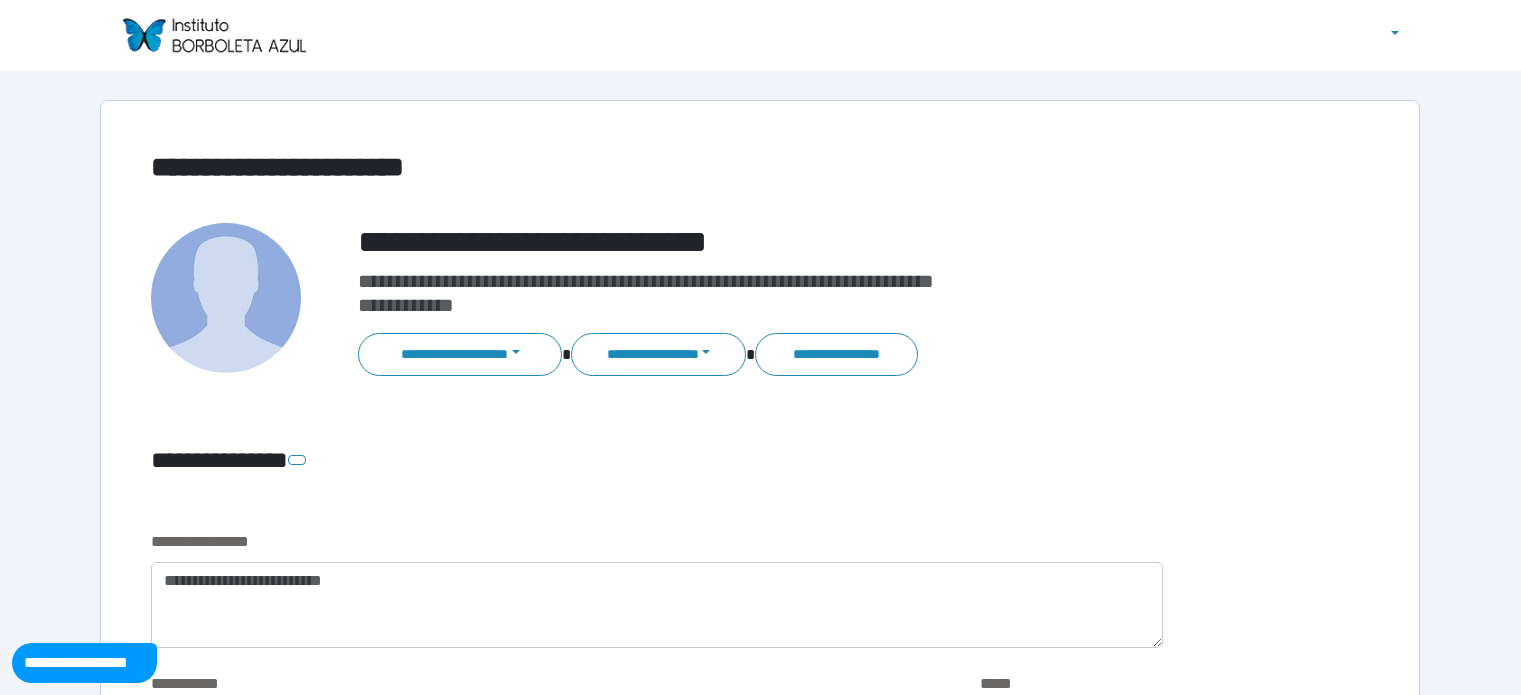 scroll, scrollTop: 0, scrollLeft: 0, axis: both 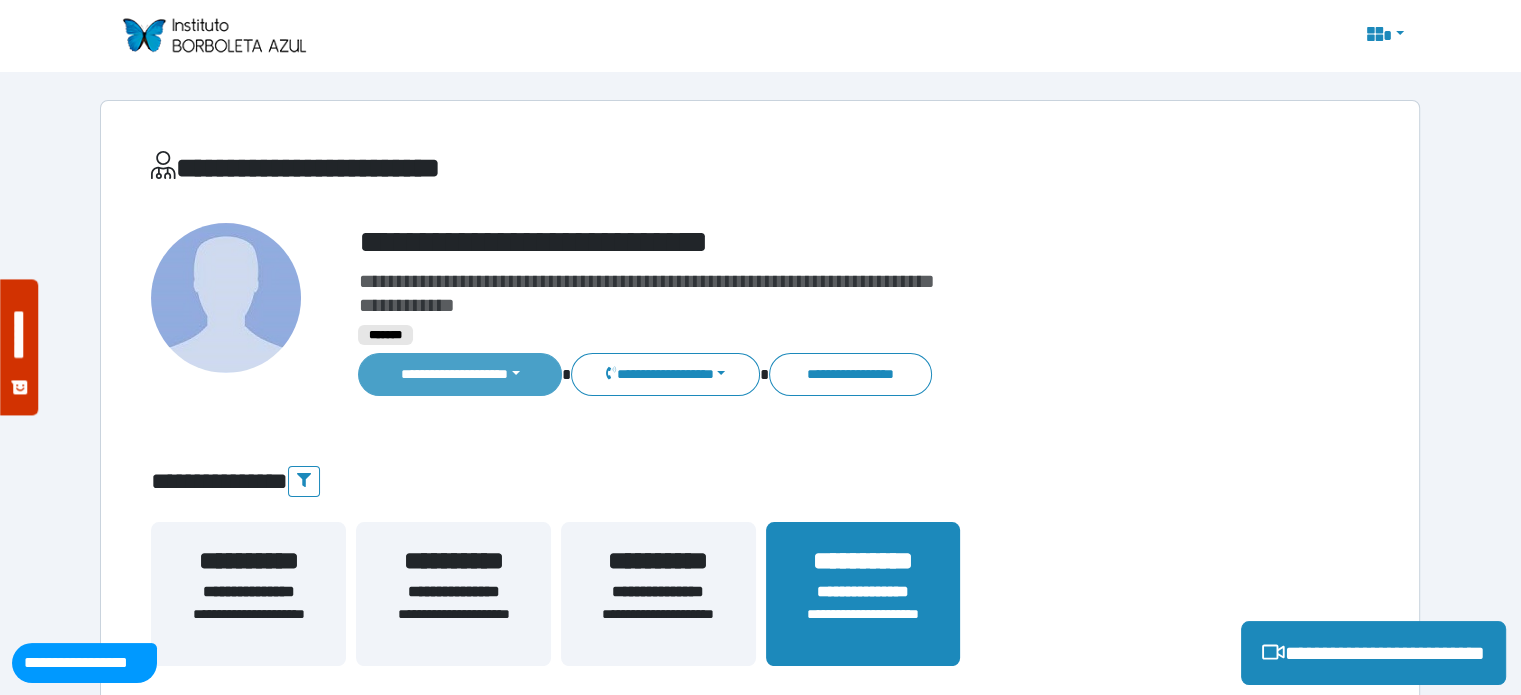 click on "**********" at bounding box center [460, 374] 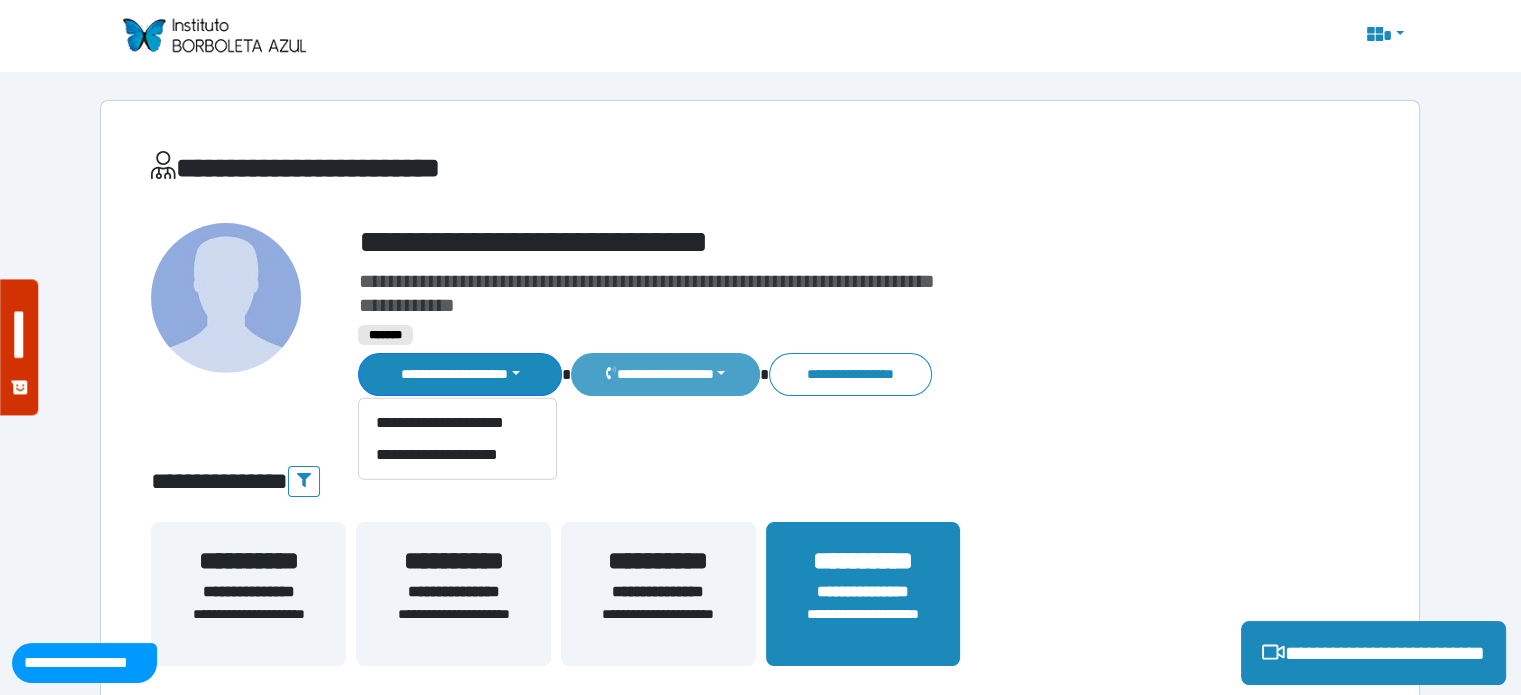 click on "**********" at bounding box center [665, 374] 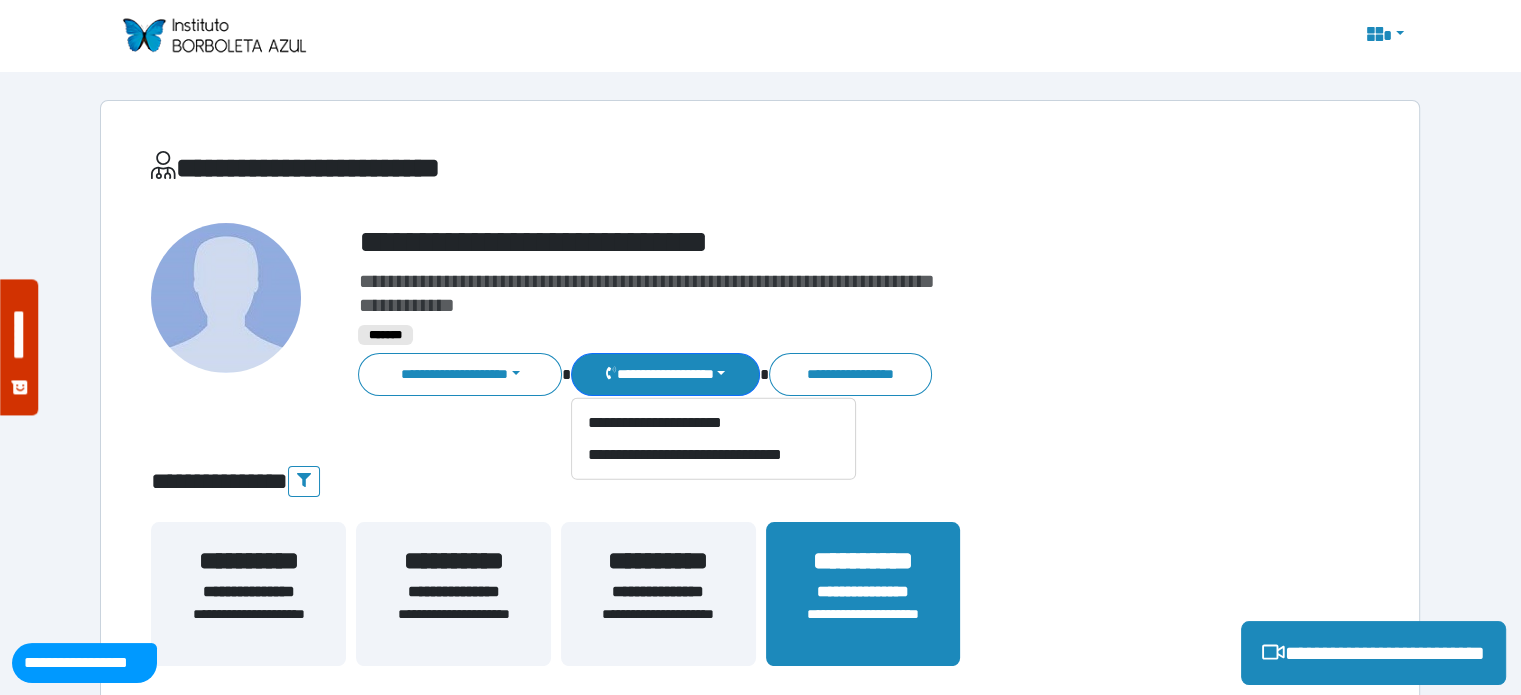 click on "**********" at bounding box center [760, 2271] 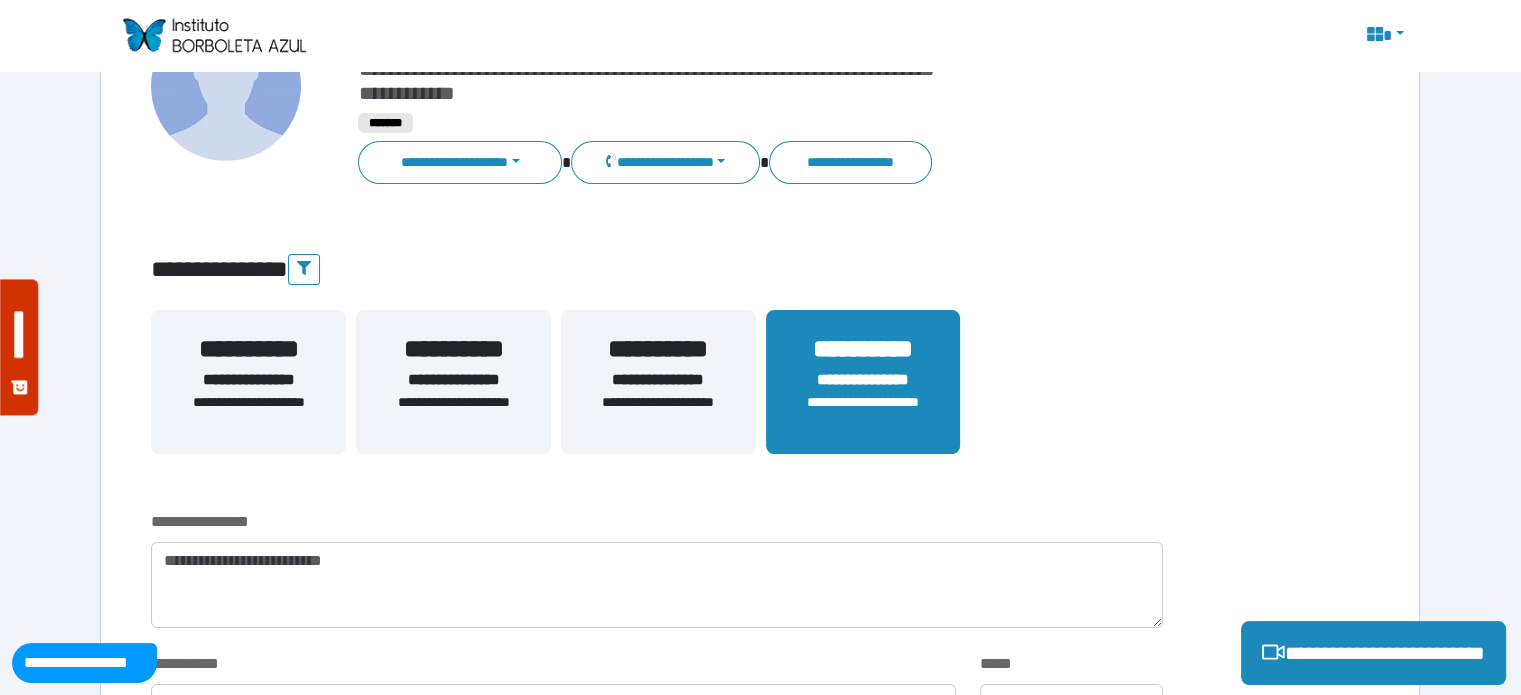 scroll, scrollTop: 0, scrollLeft: 0, axis: both 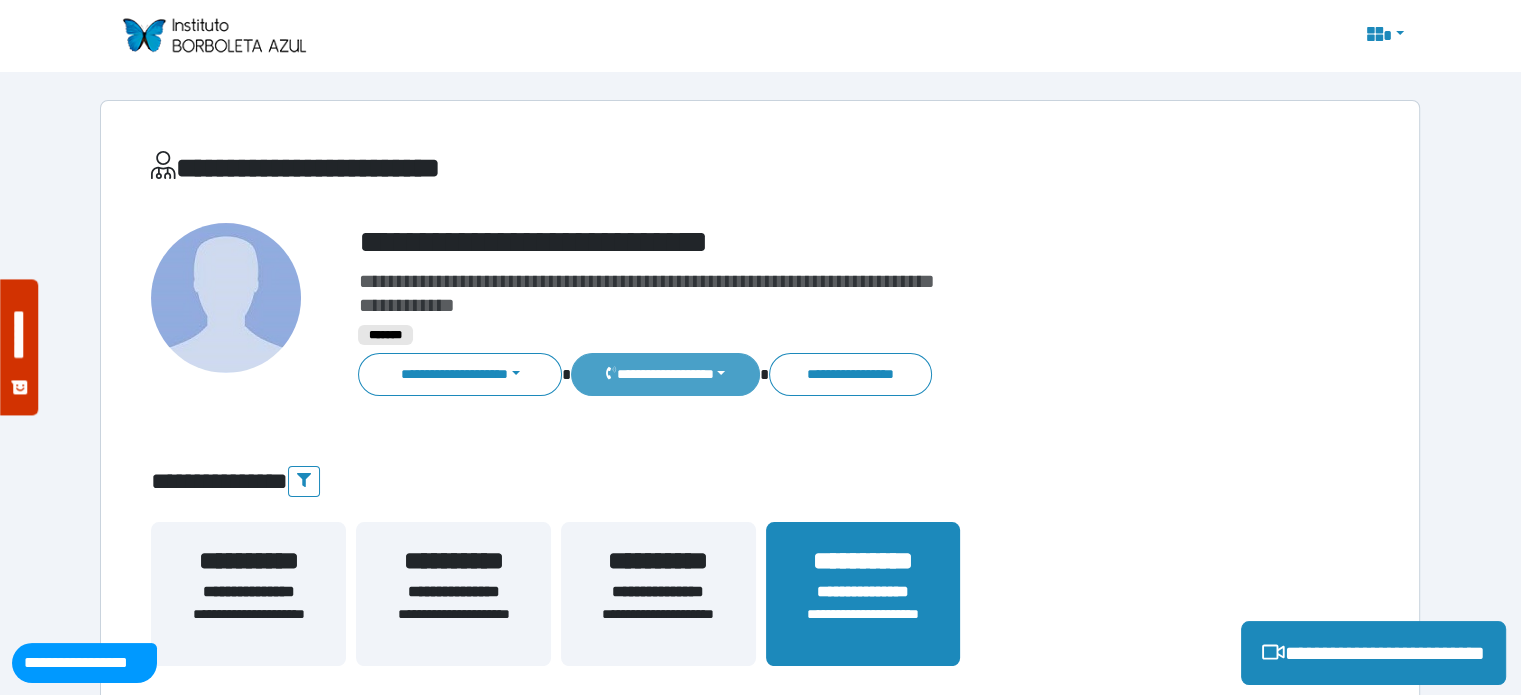 click on "**********" at bounding box center [665, 374] 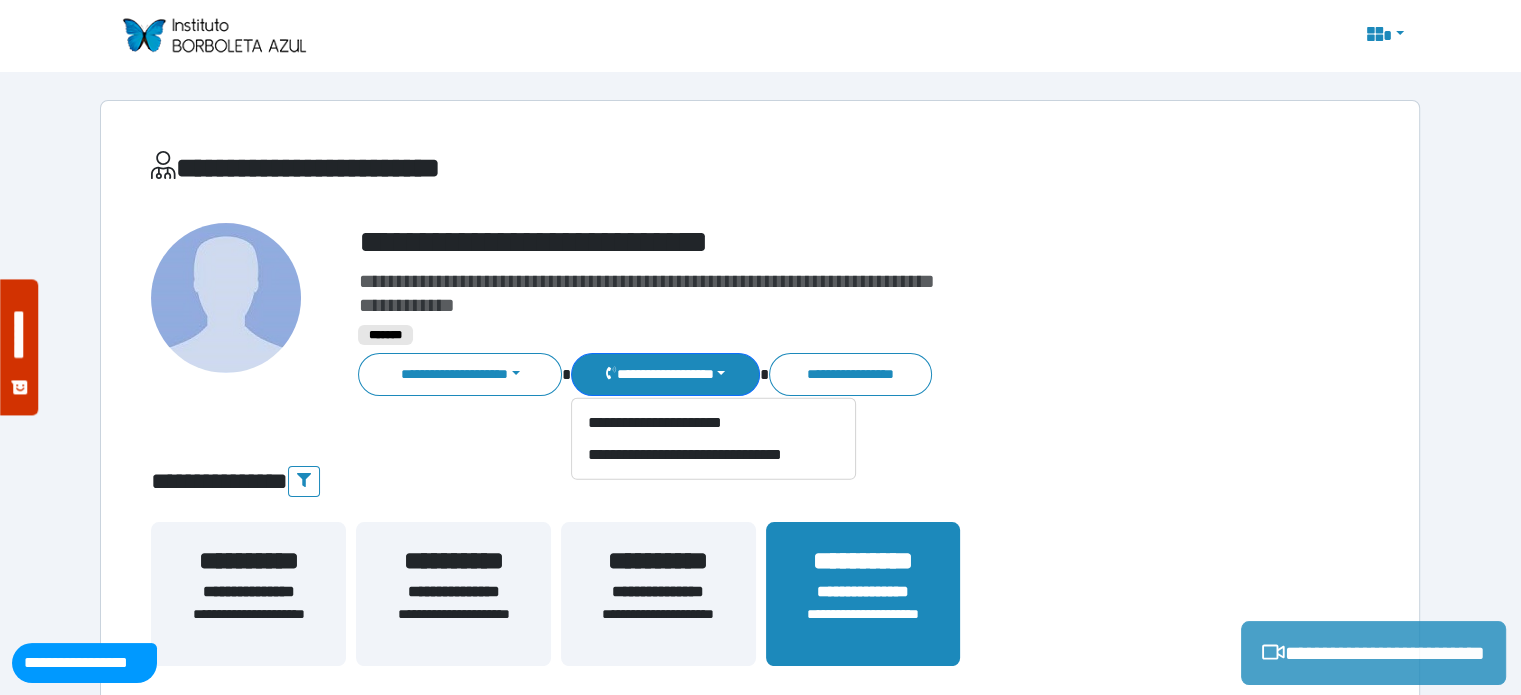 click on "**********" at bounding box center (1373, 653) 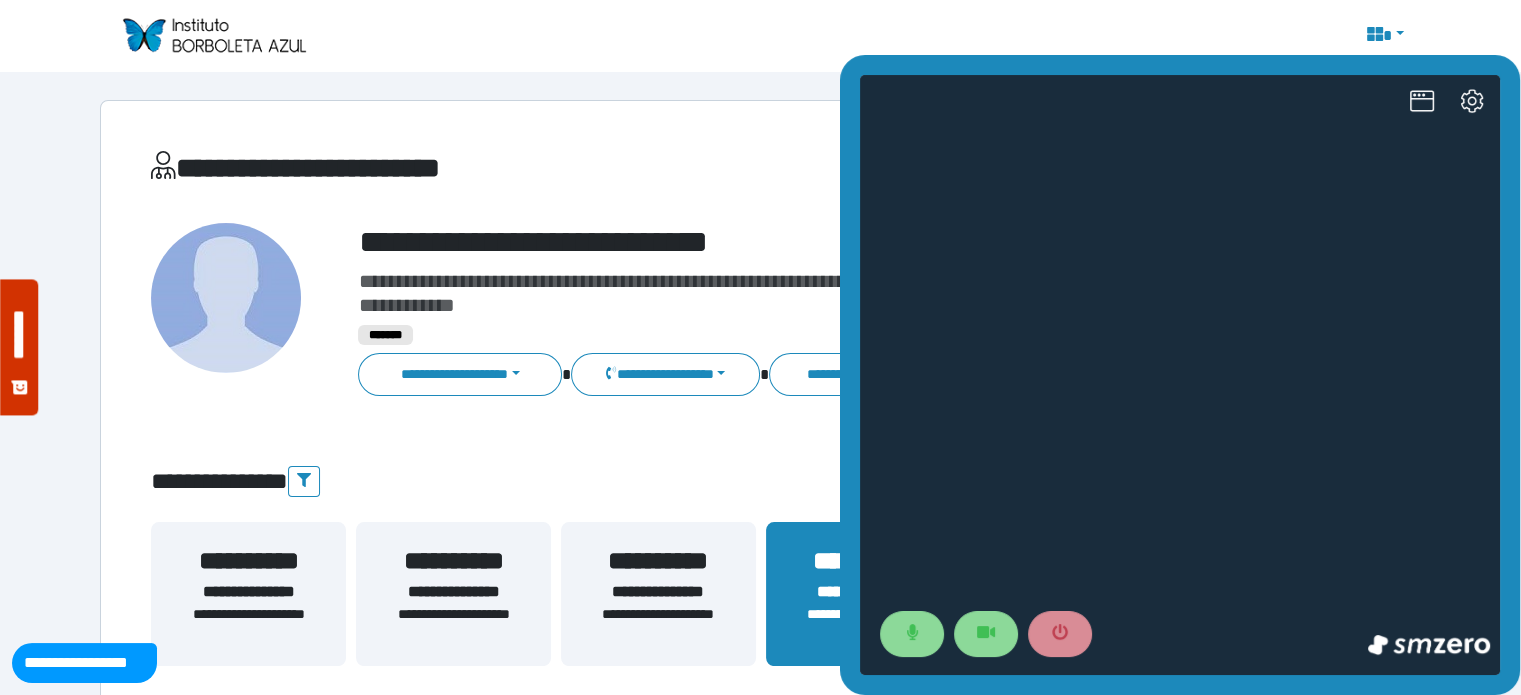 scroll, scrollTop: 0, scrollLeft: 0, axis: both 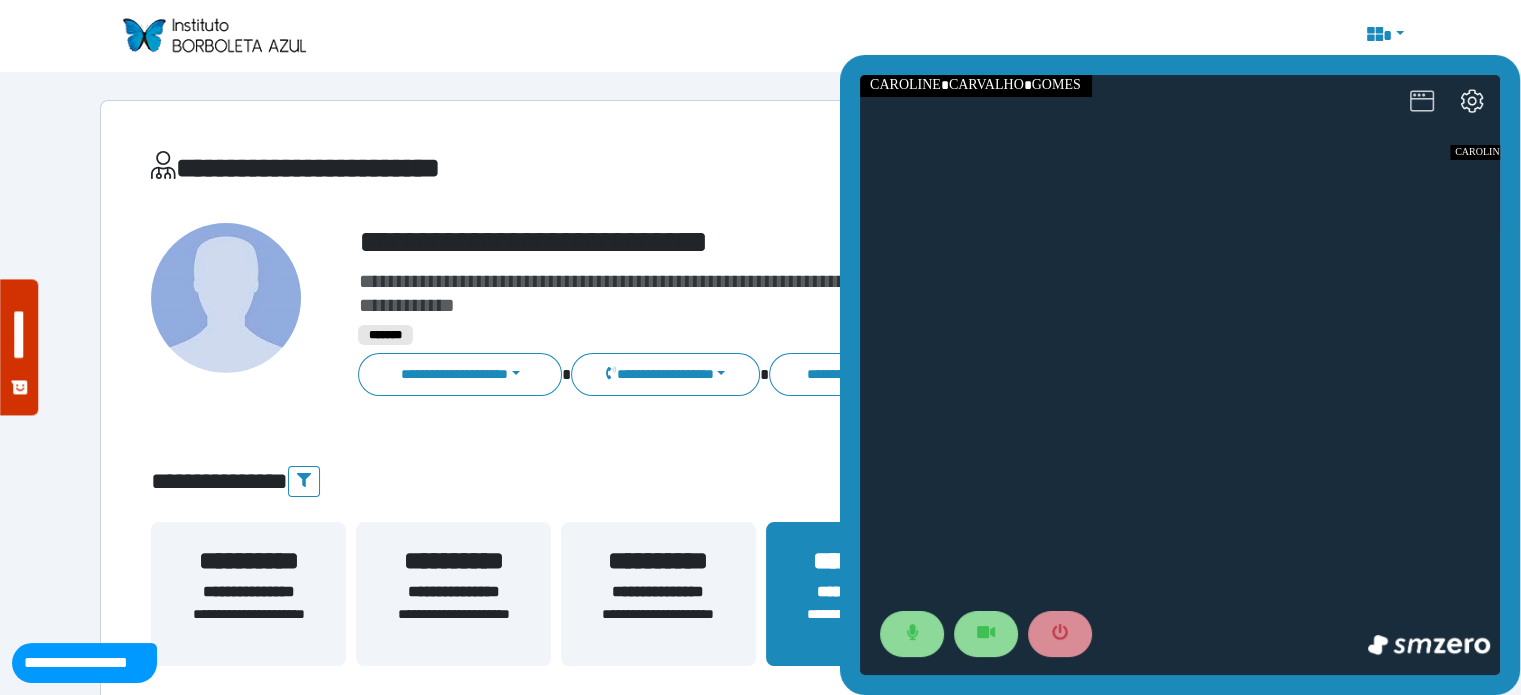 click 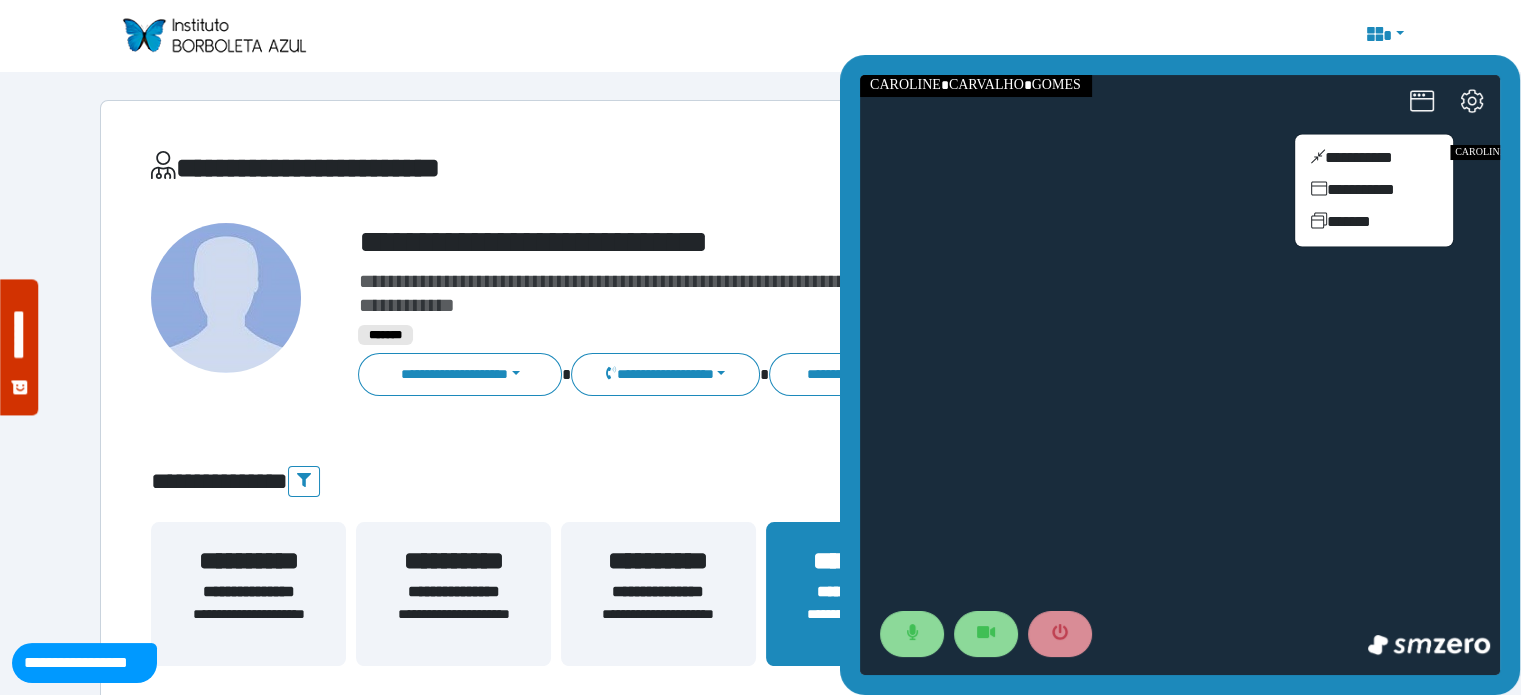 click 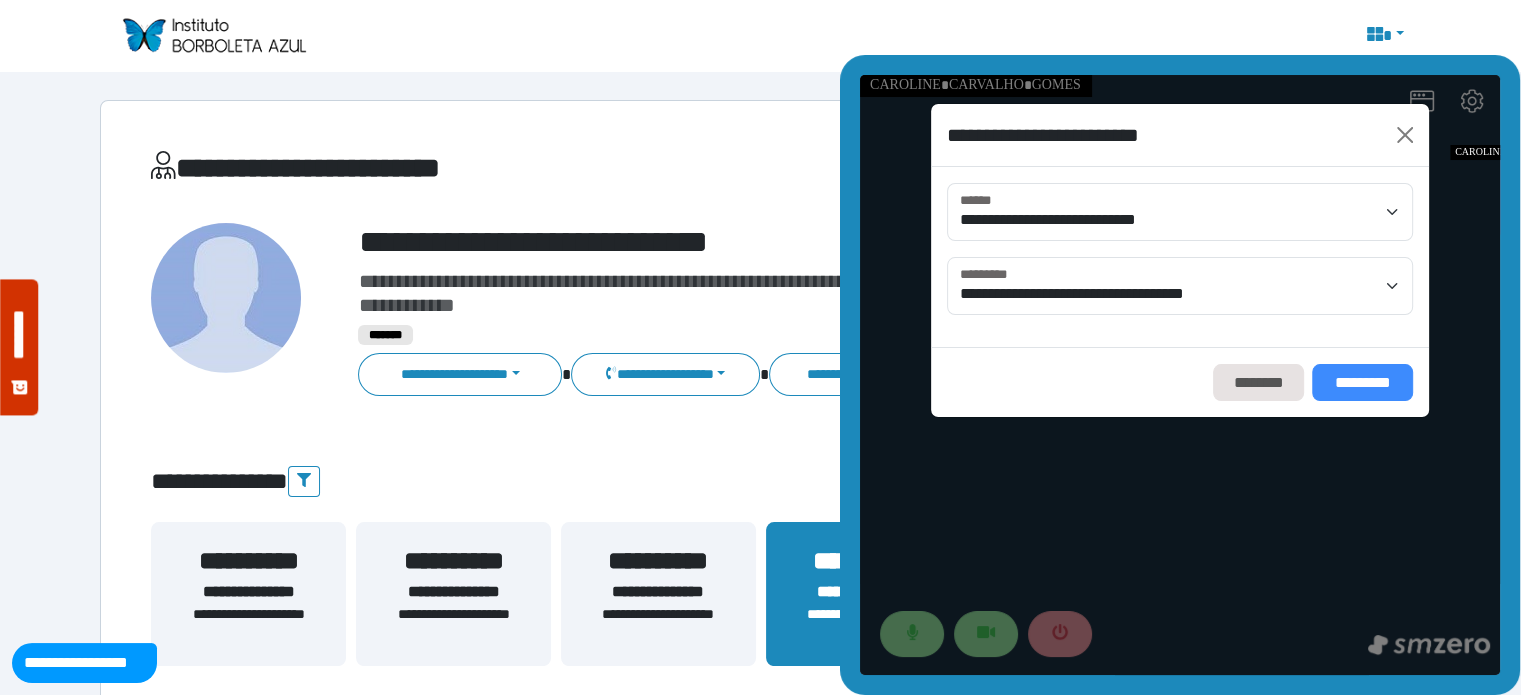 click on "*********" at bounding box center [1362, 383] 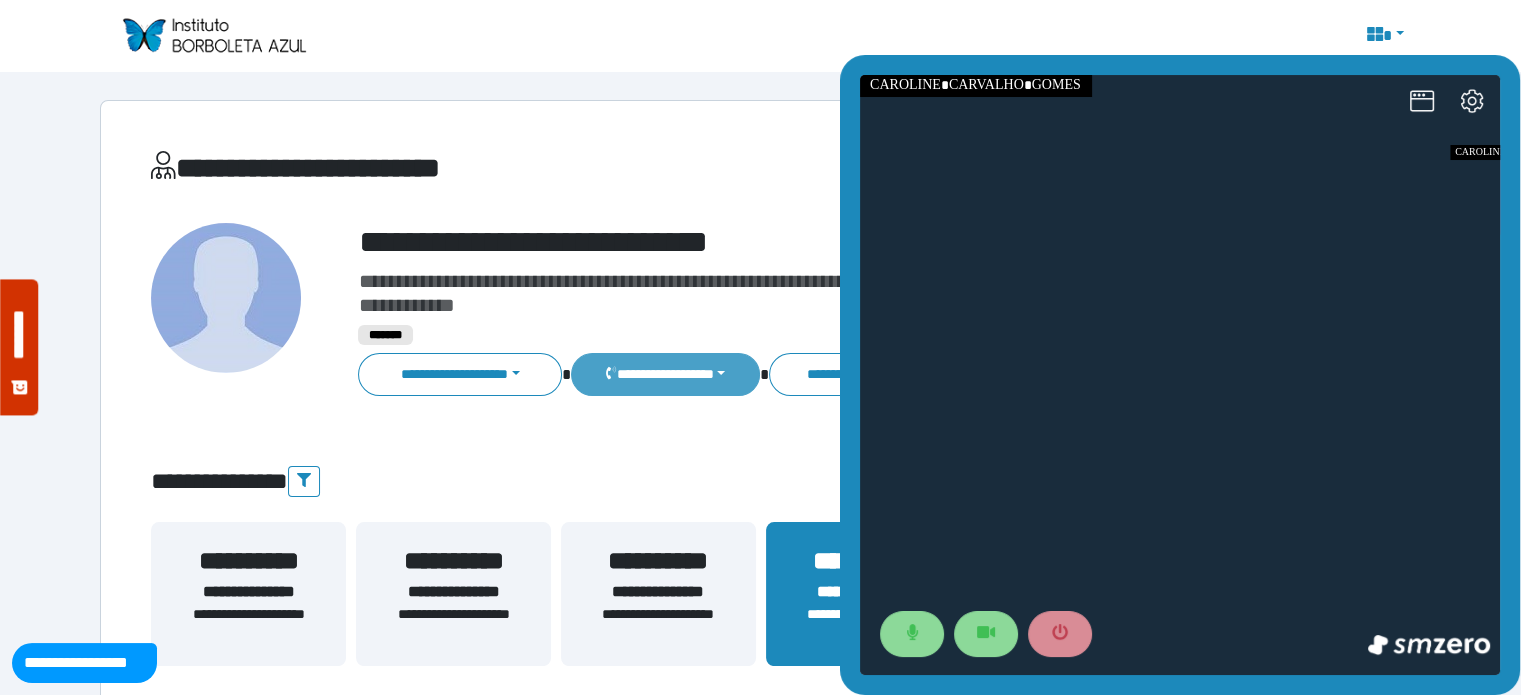 click on "**********" at bounding box center [665, 374] 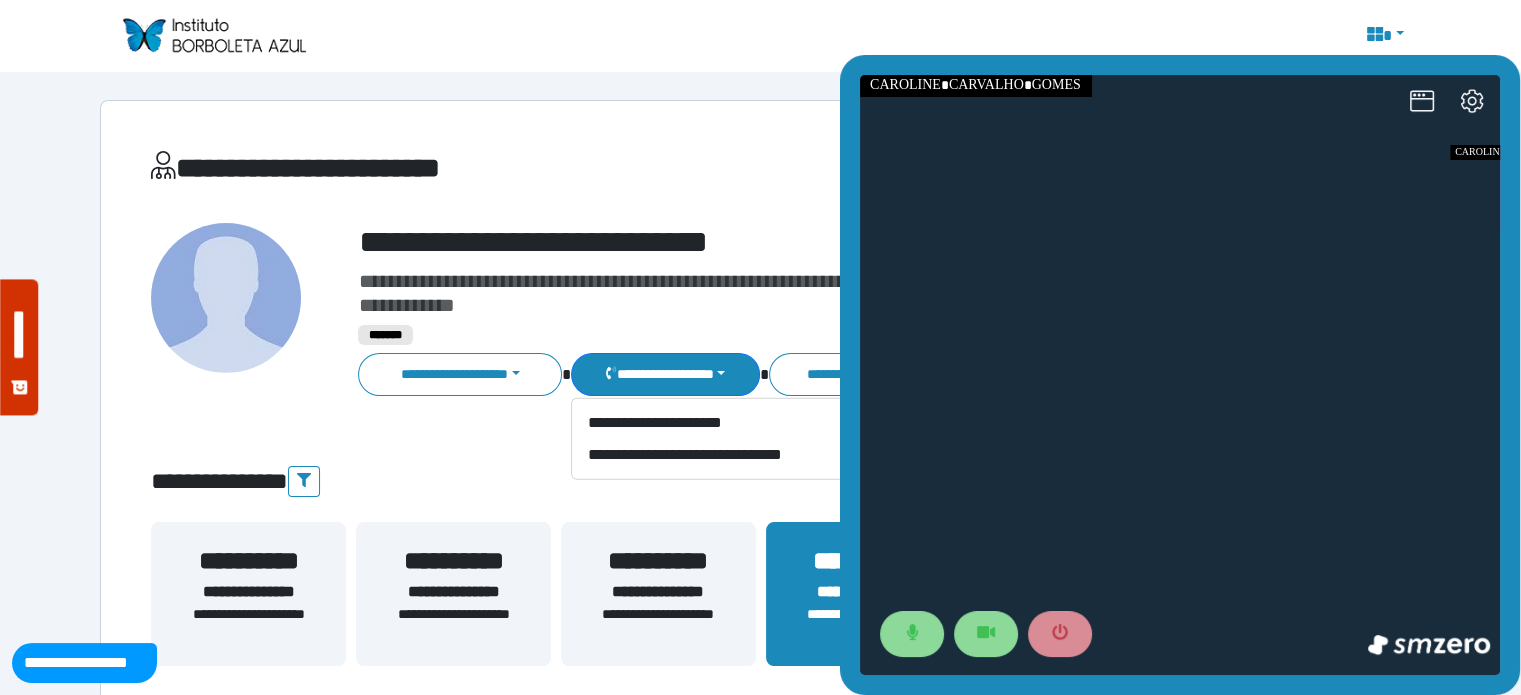 click 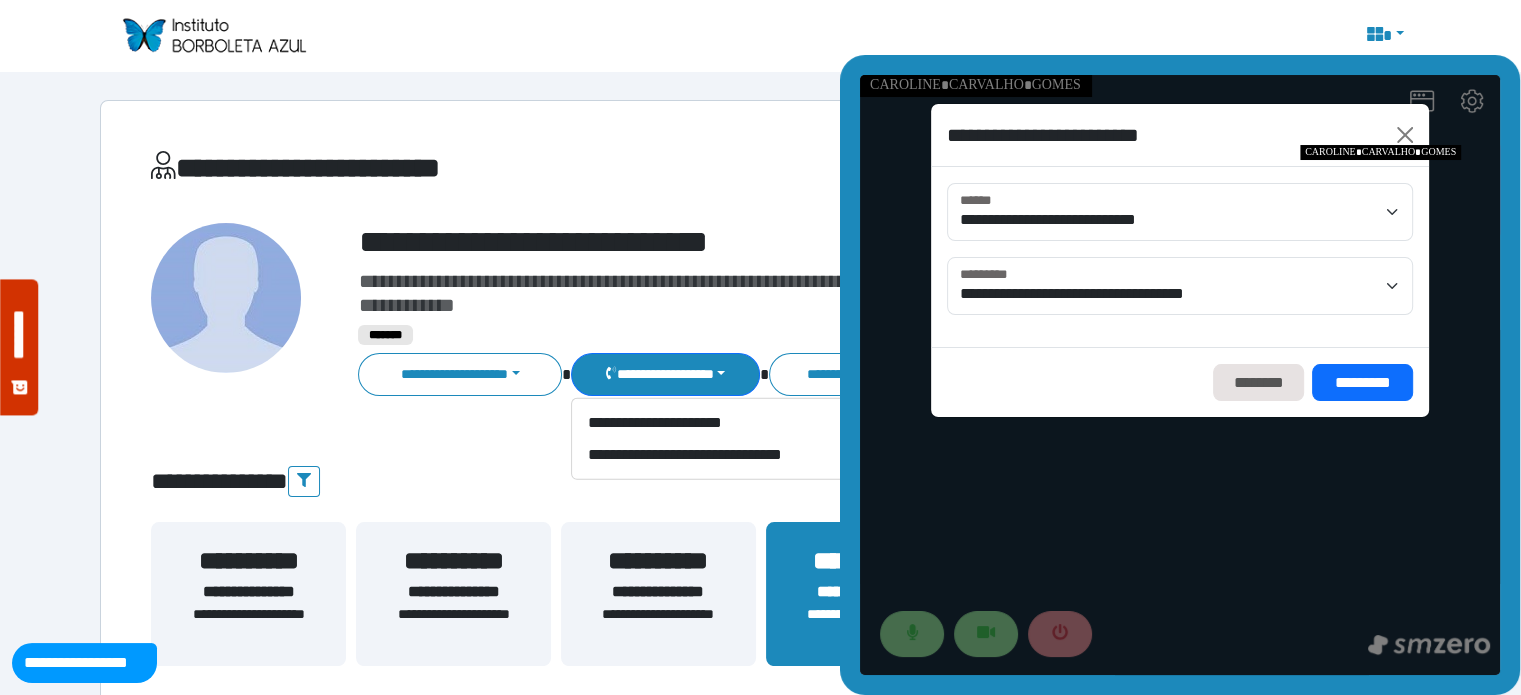 click at bounding box center (1400, 190) 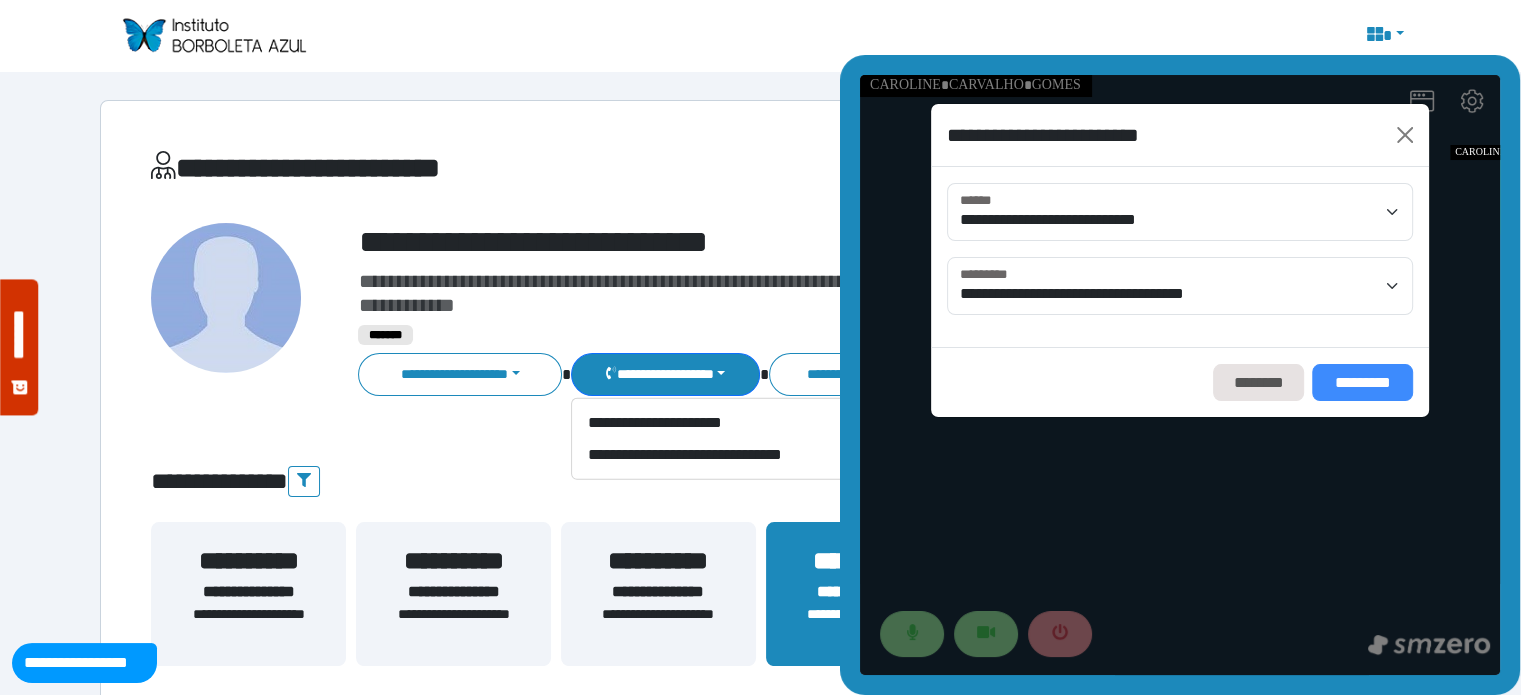 click on "*********" at bounding box center [1362, 383] 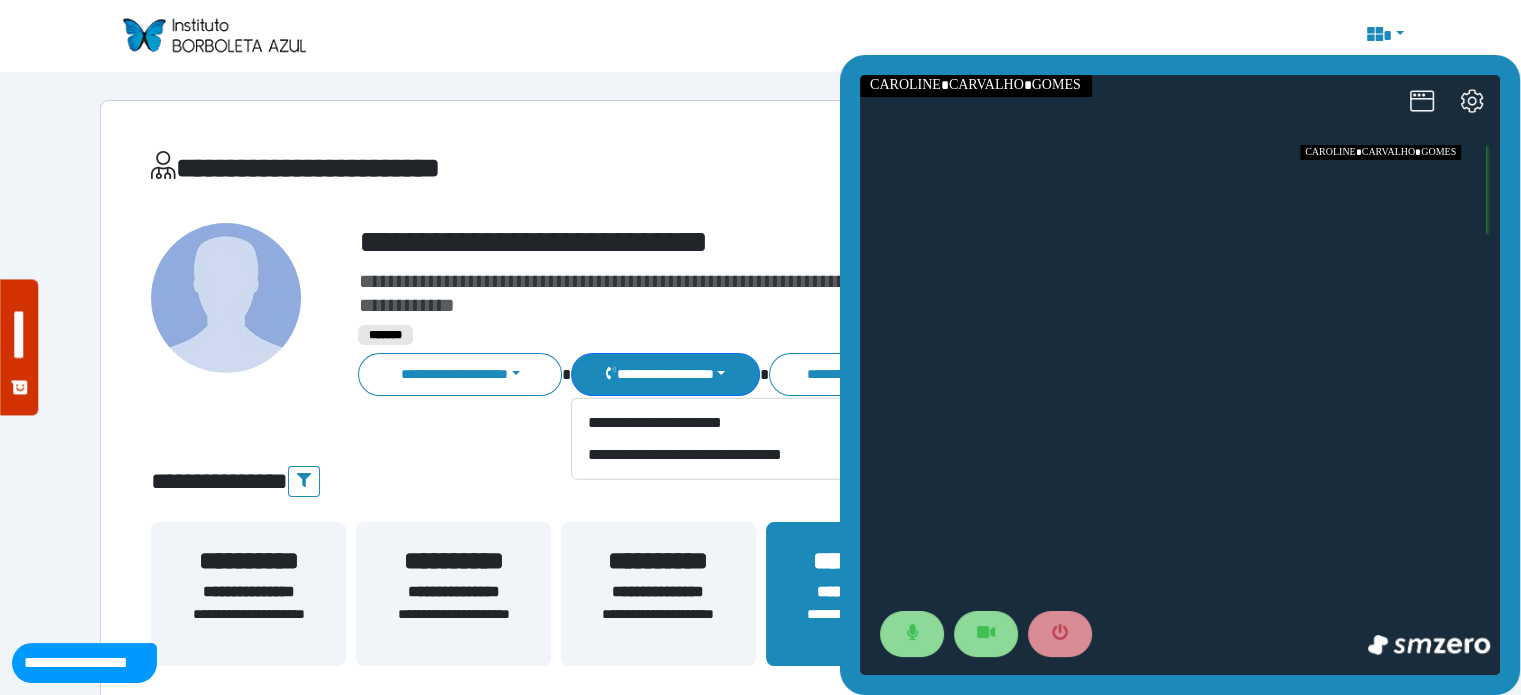 click at bounding box center [1400, 190] 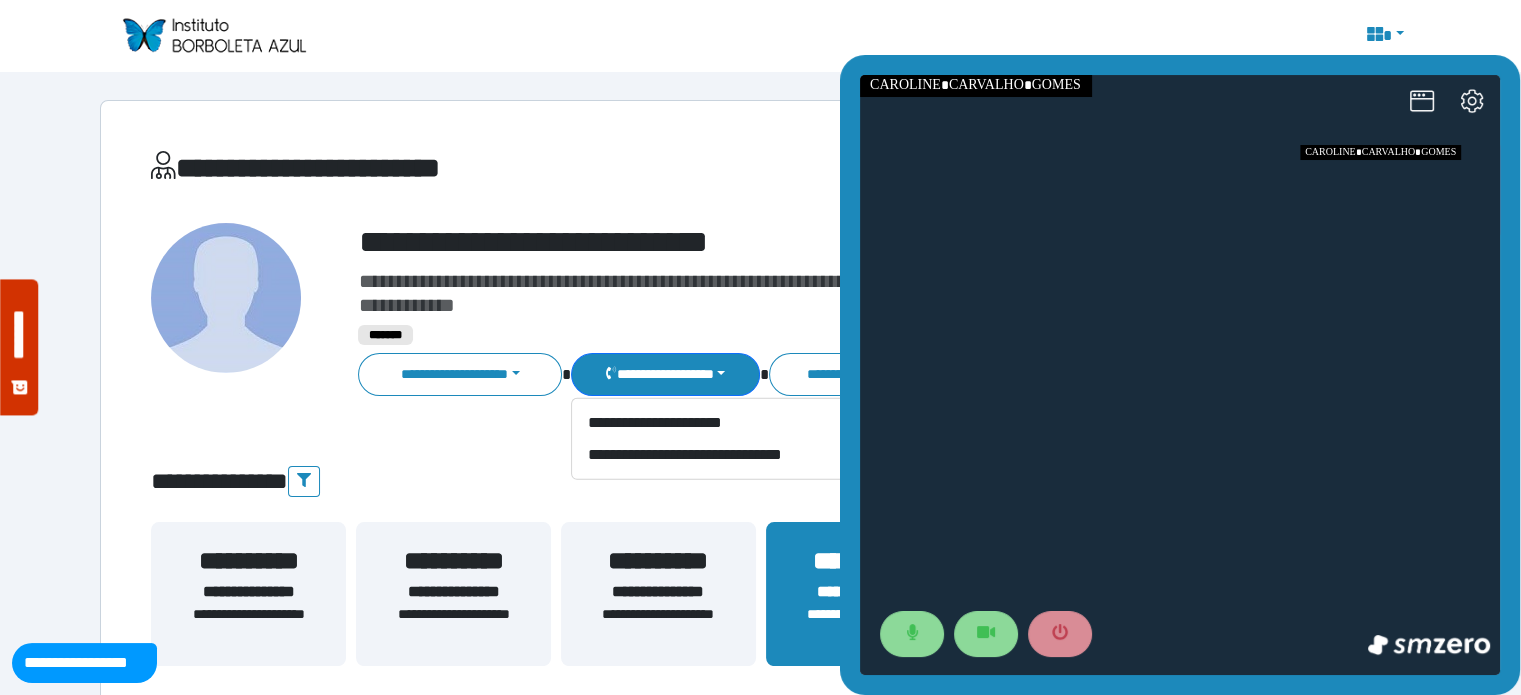 click at bounding box center [1400, 190] 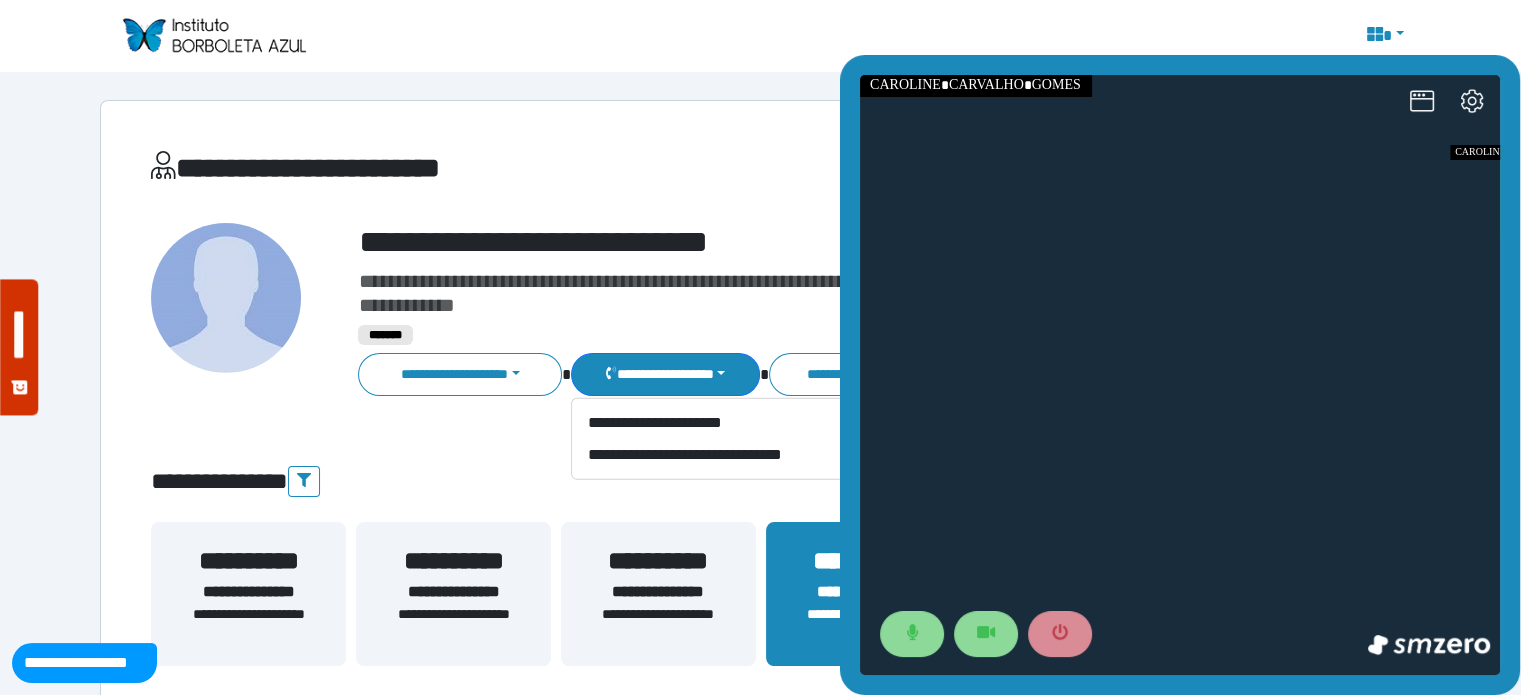 click 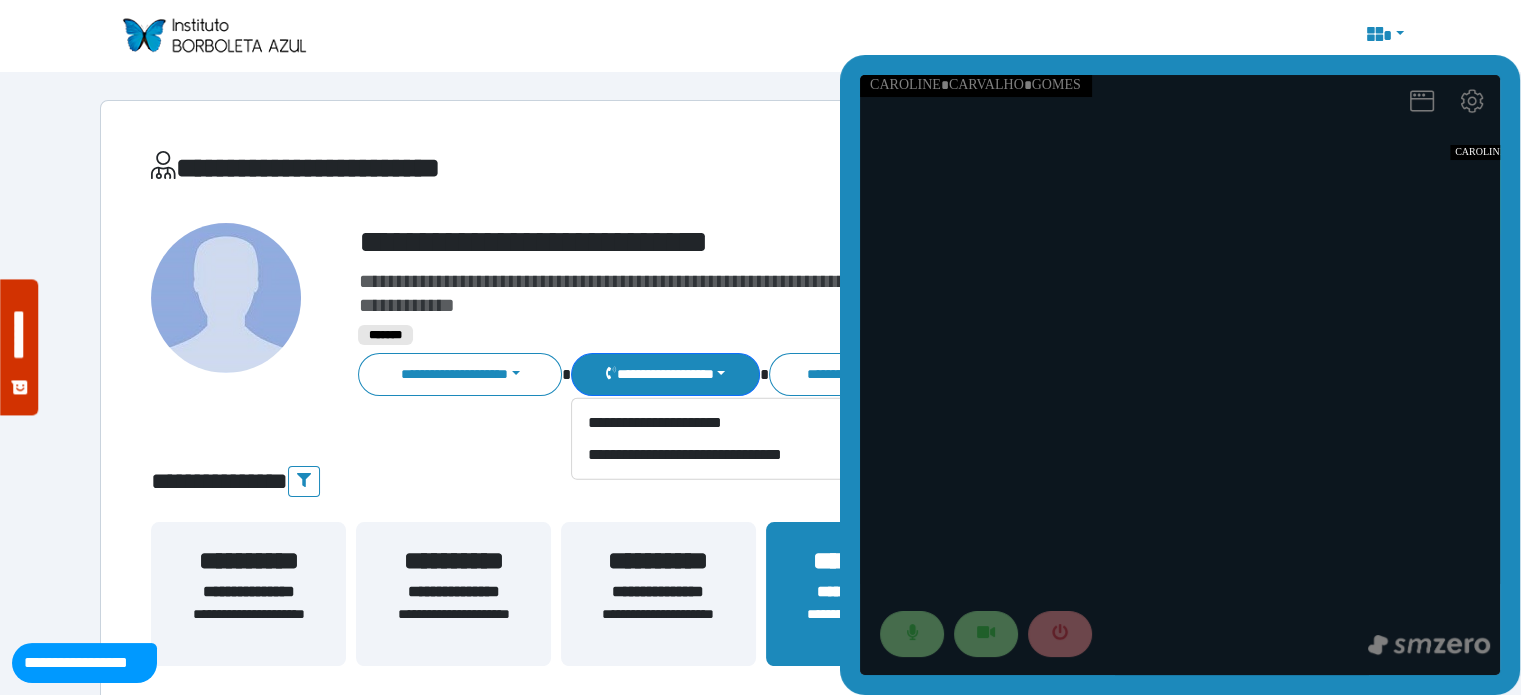 click at bounding box center (1180, 375) 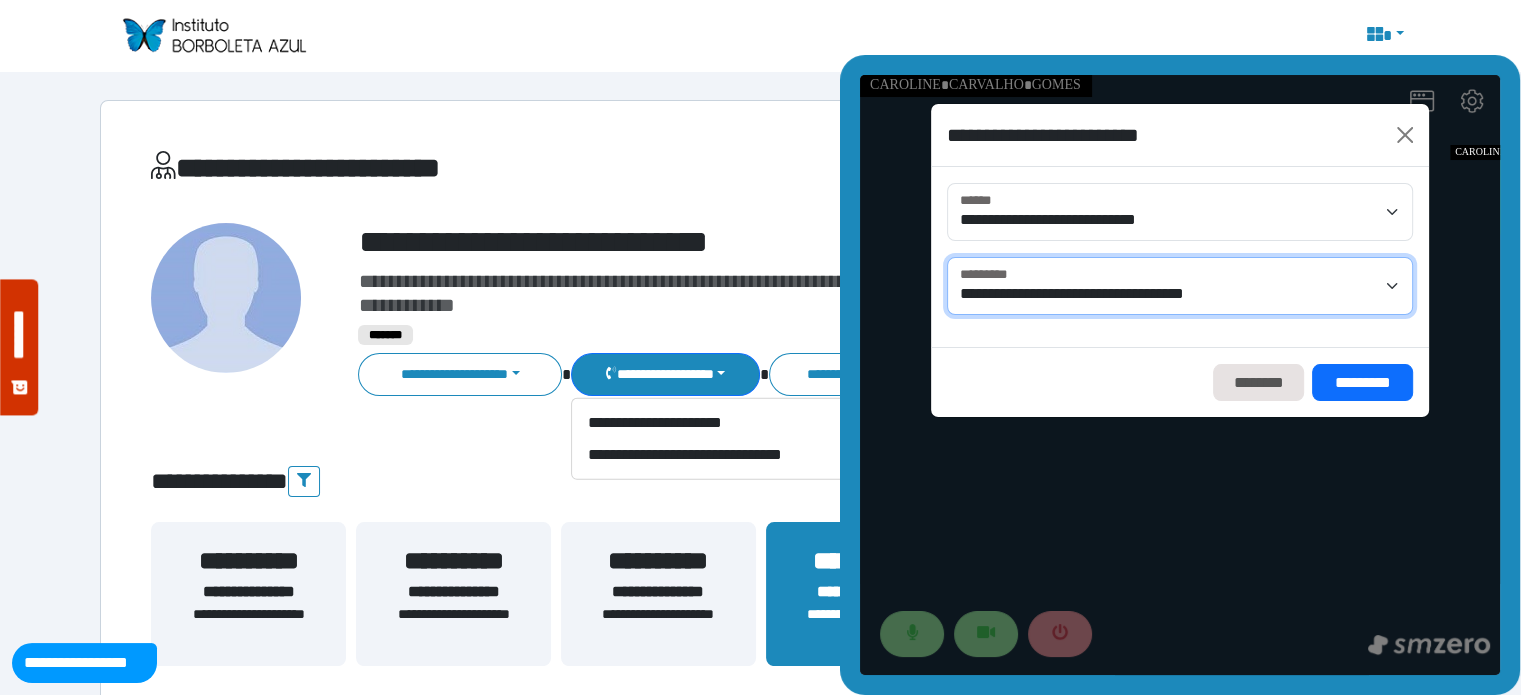 click on "**********" at bounding box center (1180, 286) 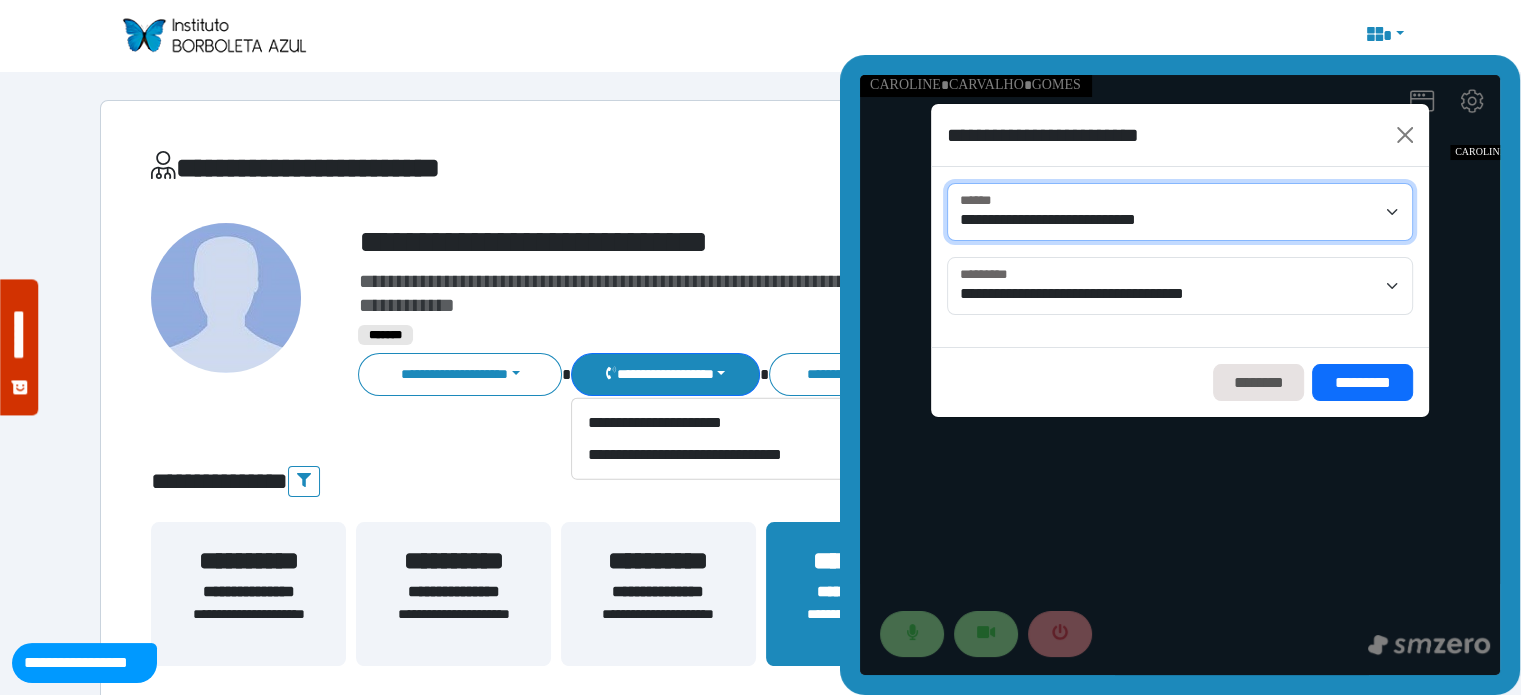 click on "**********" at bounding box center [1180, 212] 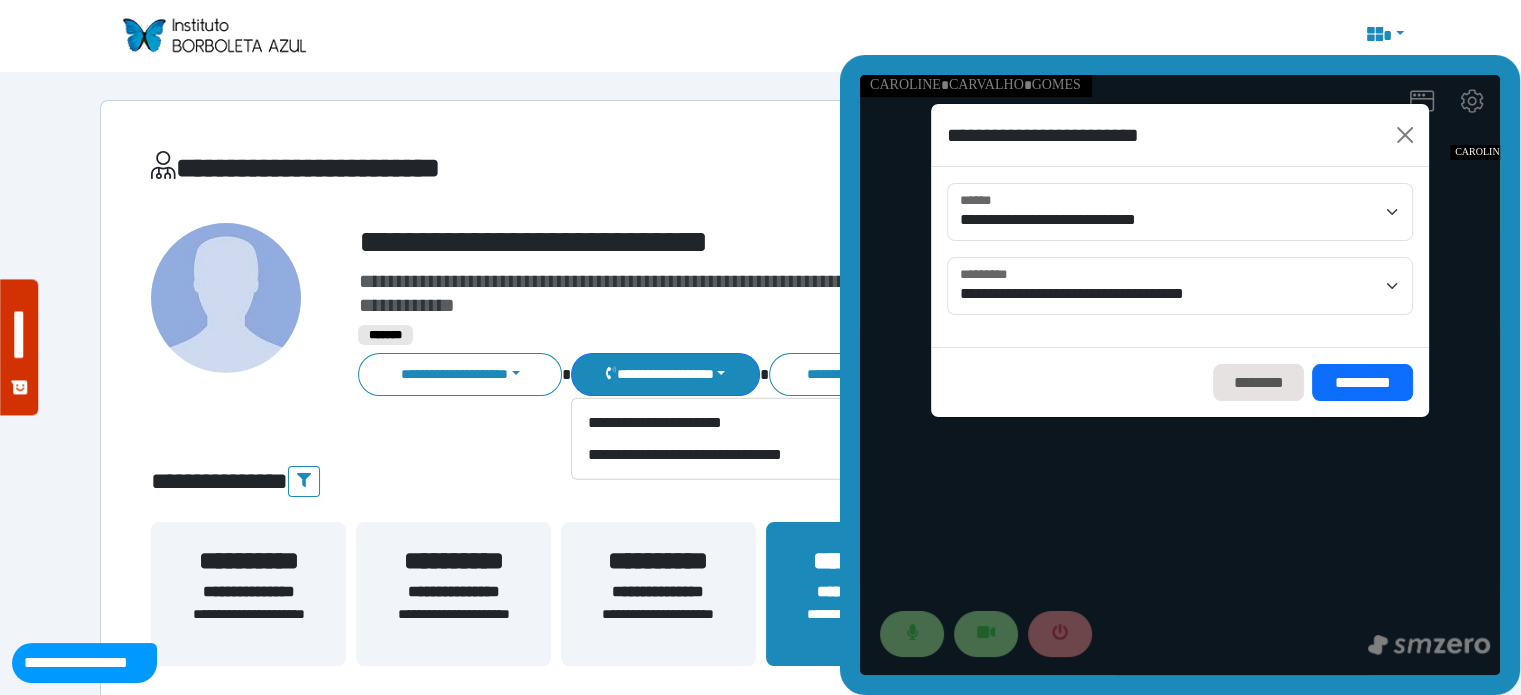 click on "**********" at bounding box center (1180, 257) 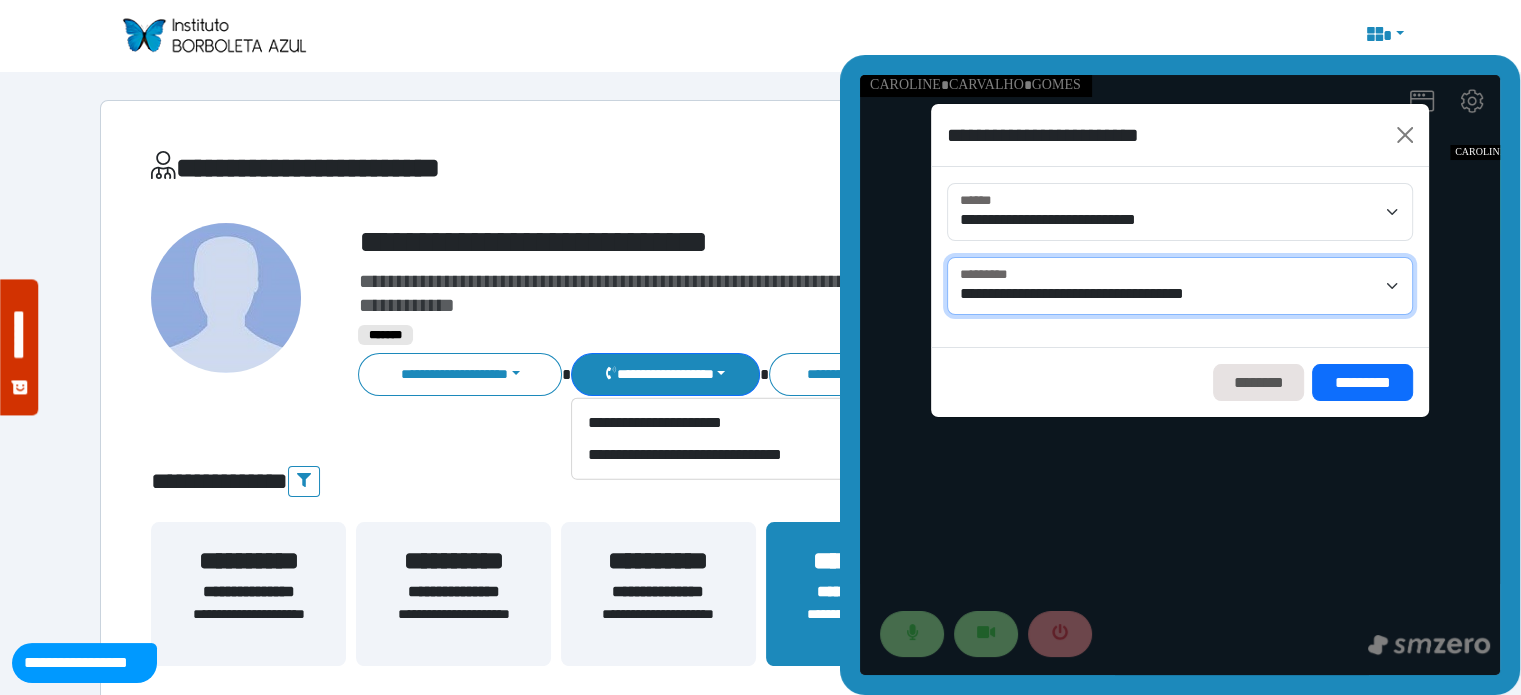 click on "**********" at bounding box center [1180, 286] 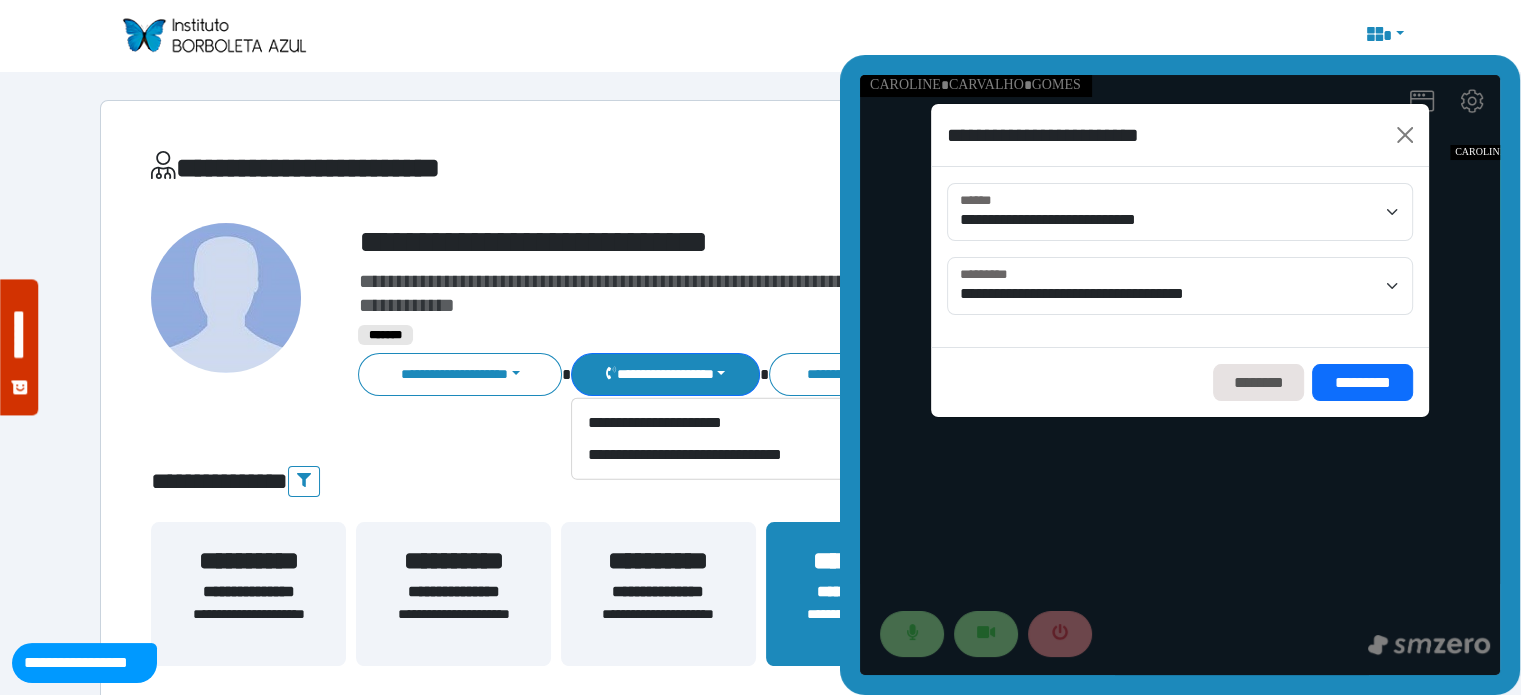 click on "********
*********" at bounding box center [1180, 382] 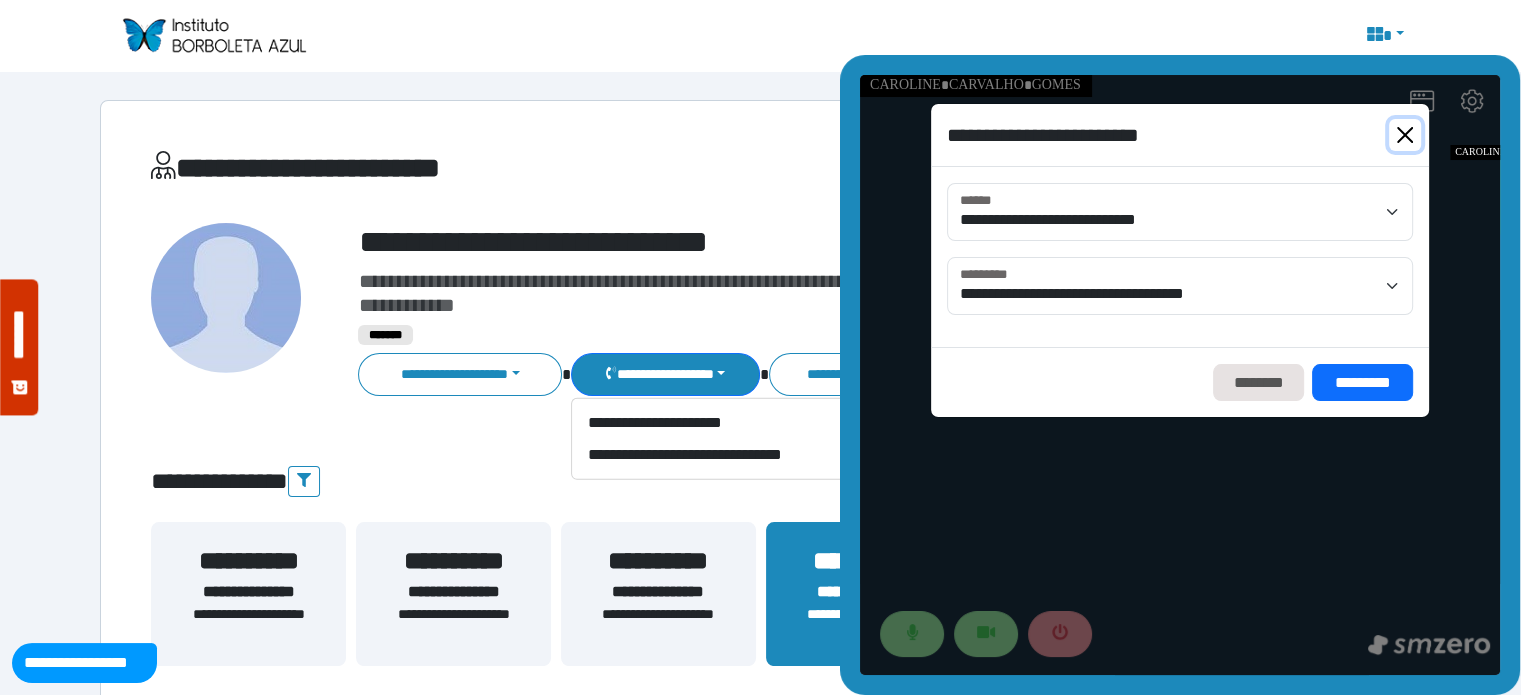 click at bounding box center (1405, 135) 